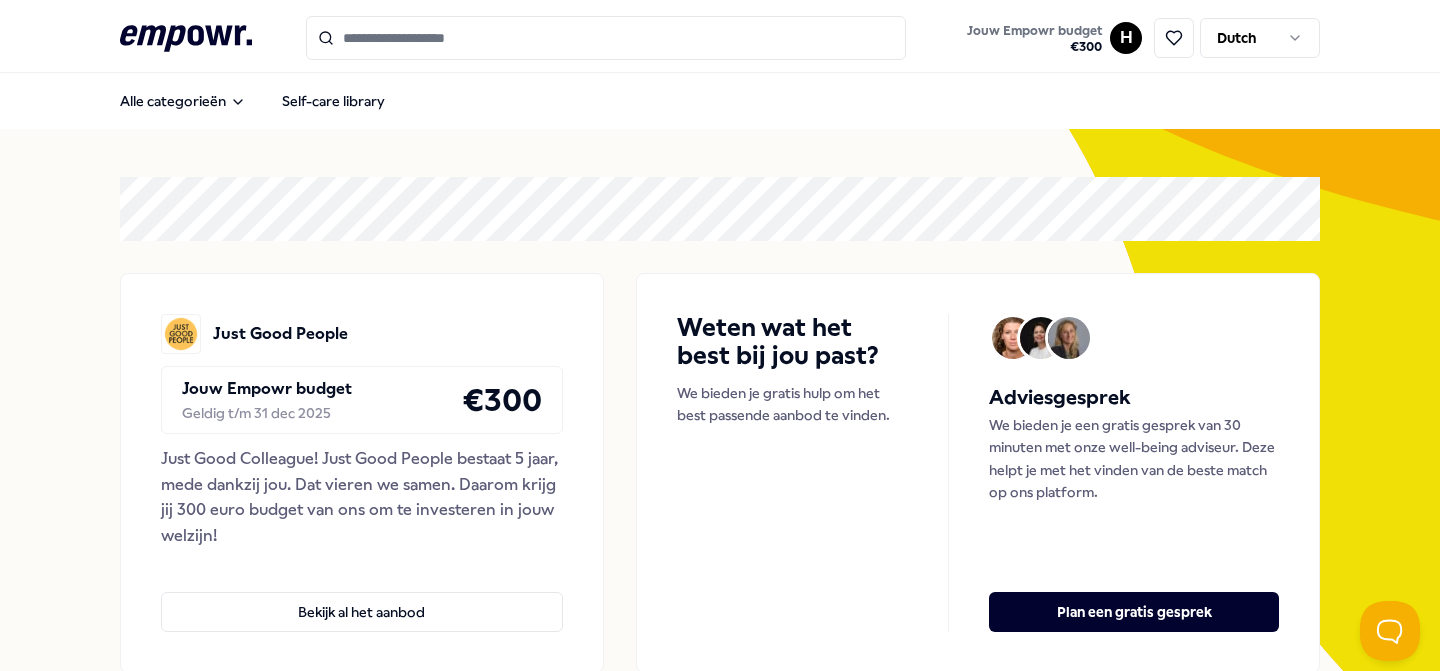 scroll, scrollTop: 0, scrollLeft: 0, axis: both 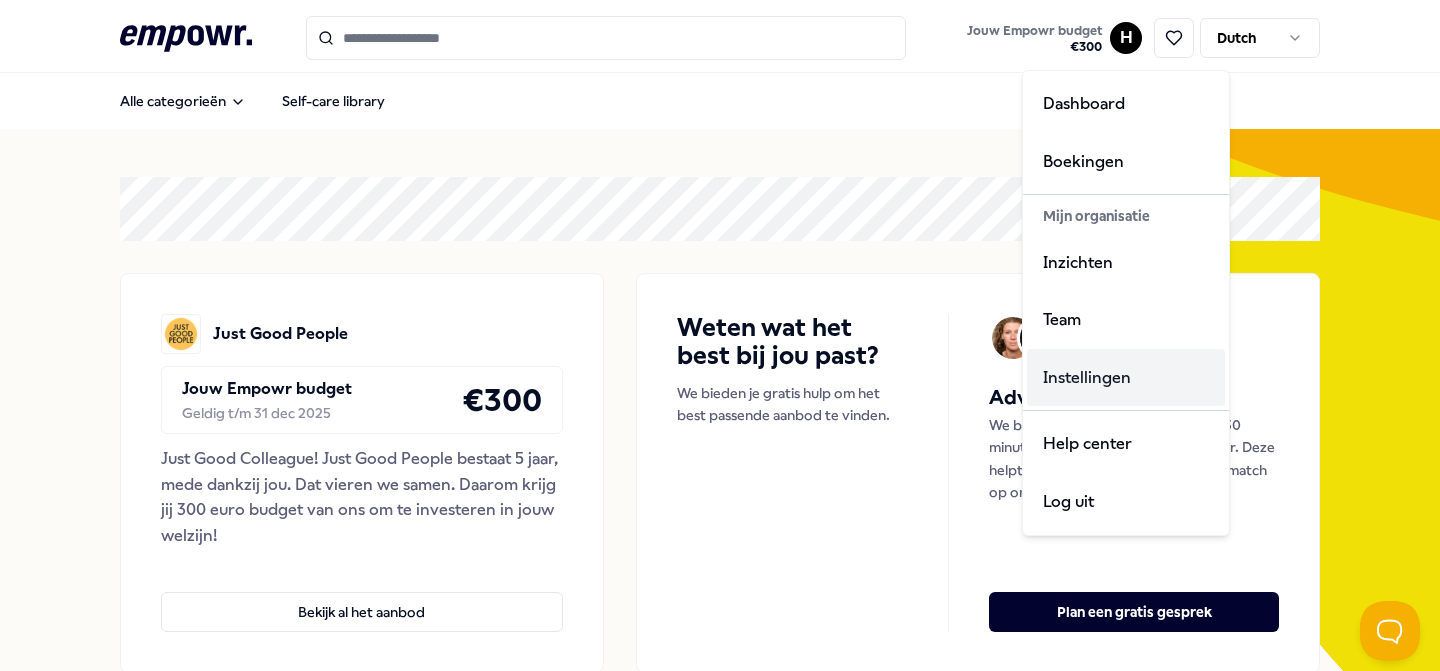 click on "Instellingen" at bounding box center [1126, 378] 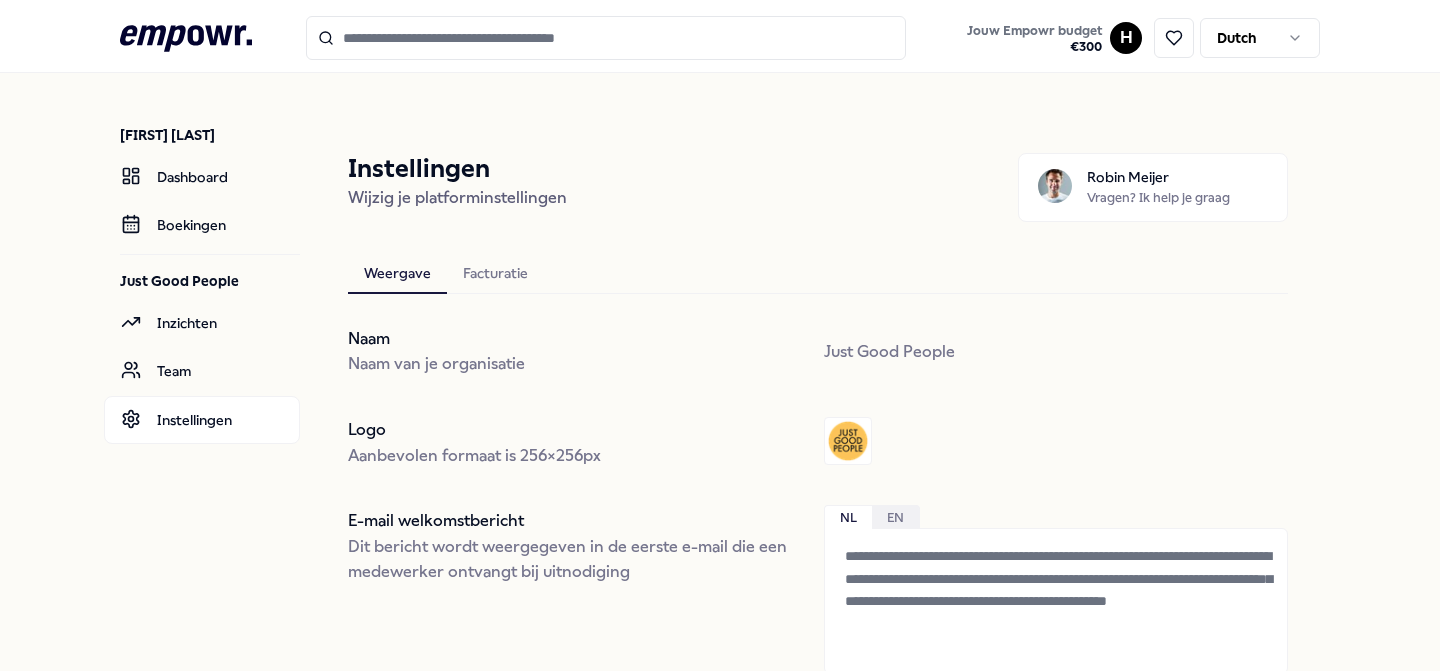 scroll, scrollTop: 0, scrollLeft: 0, axis: both 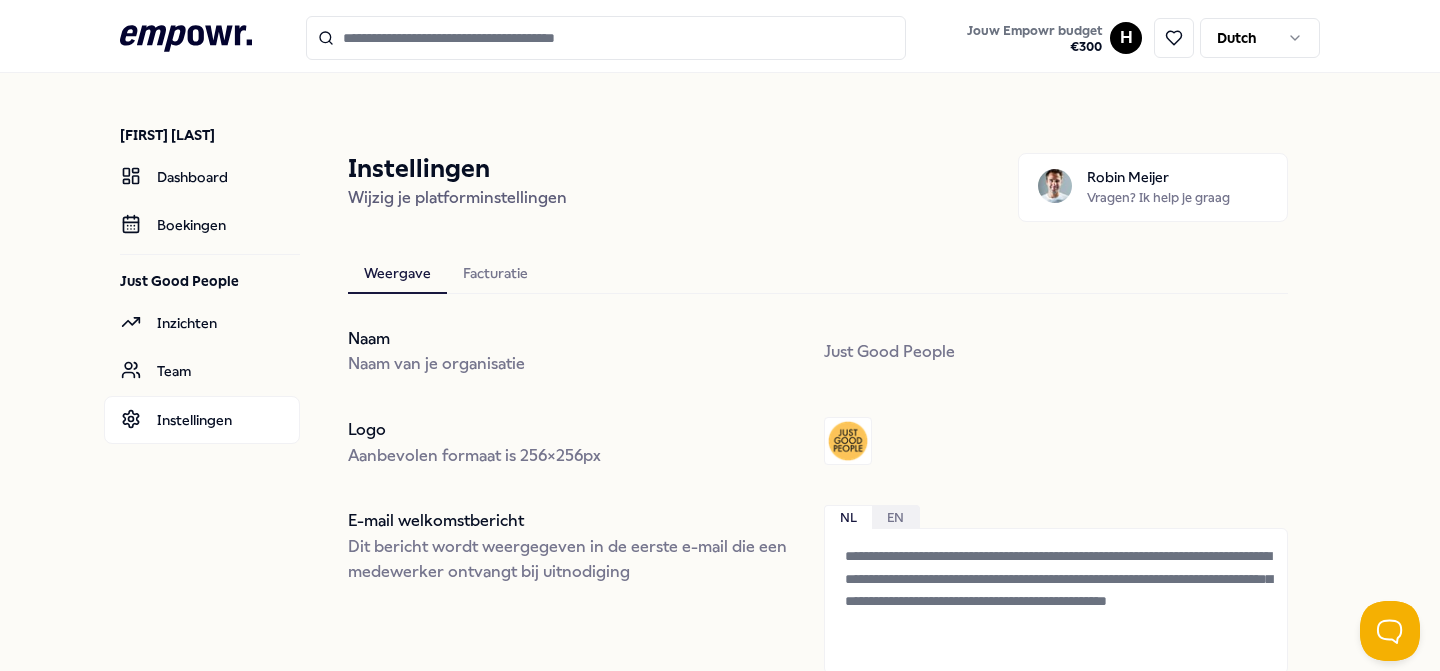 click on "**********" at bounding box center (818, 671) 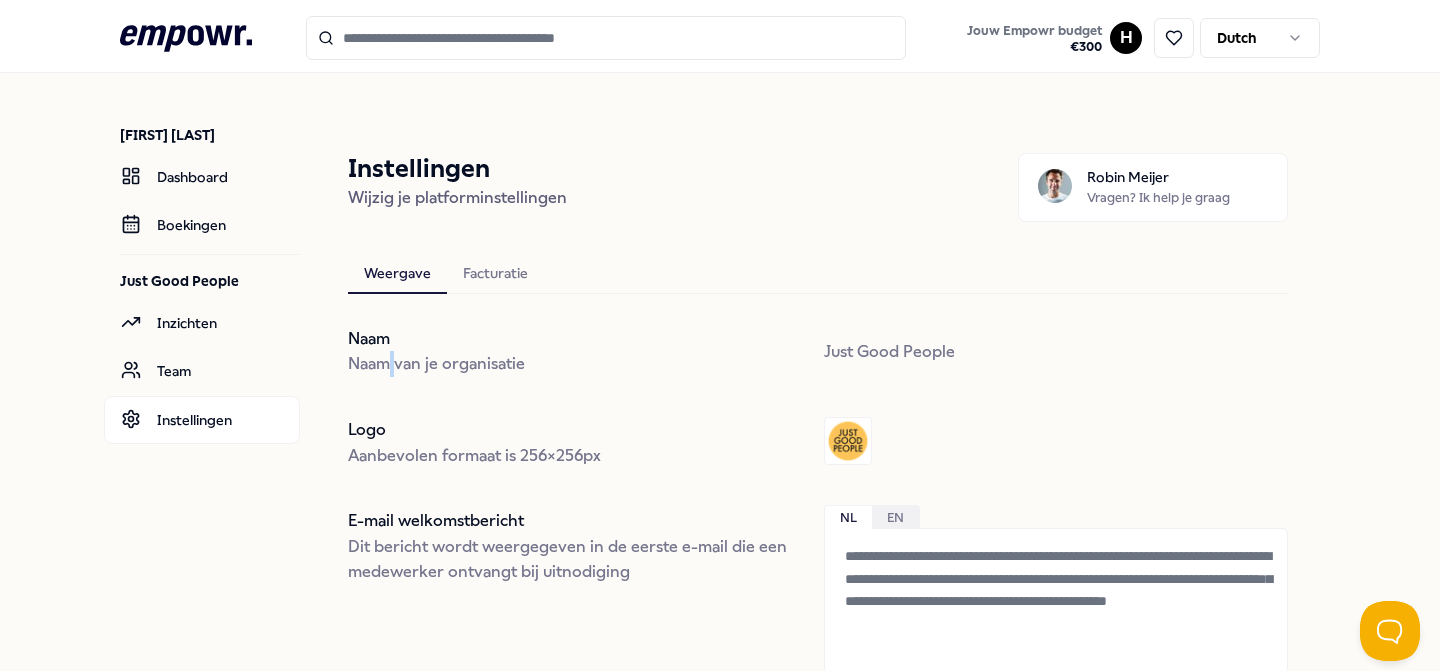 click on "Naam van je organisatie" at bounding box center [436, 364] 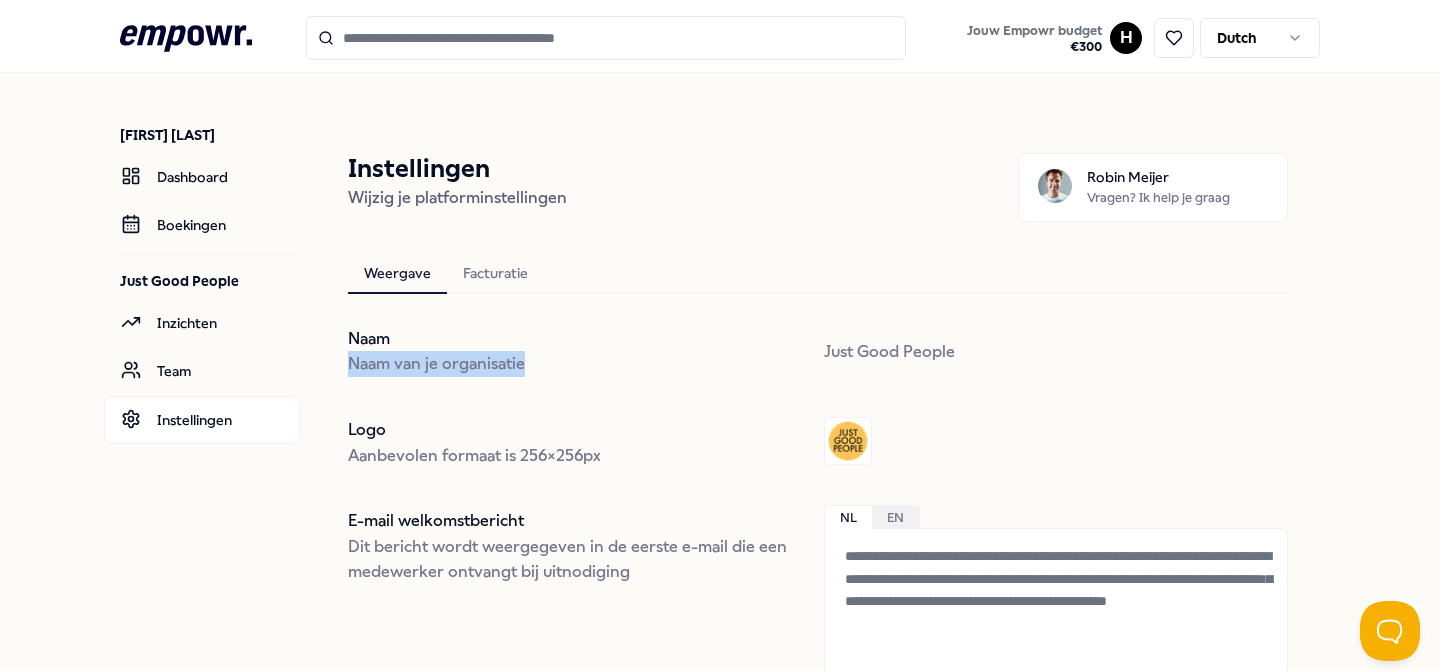 click on "Naam van je organisatie" at bounding box center (436, 364) 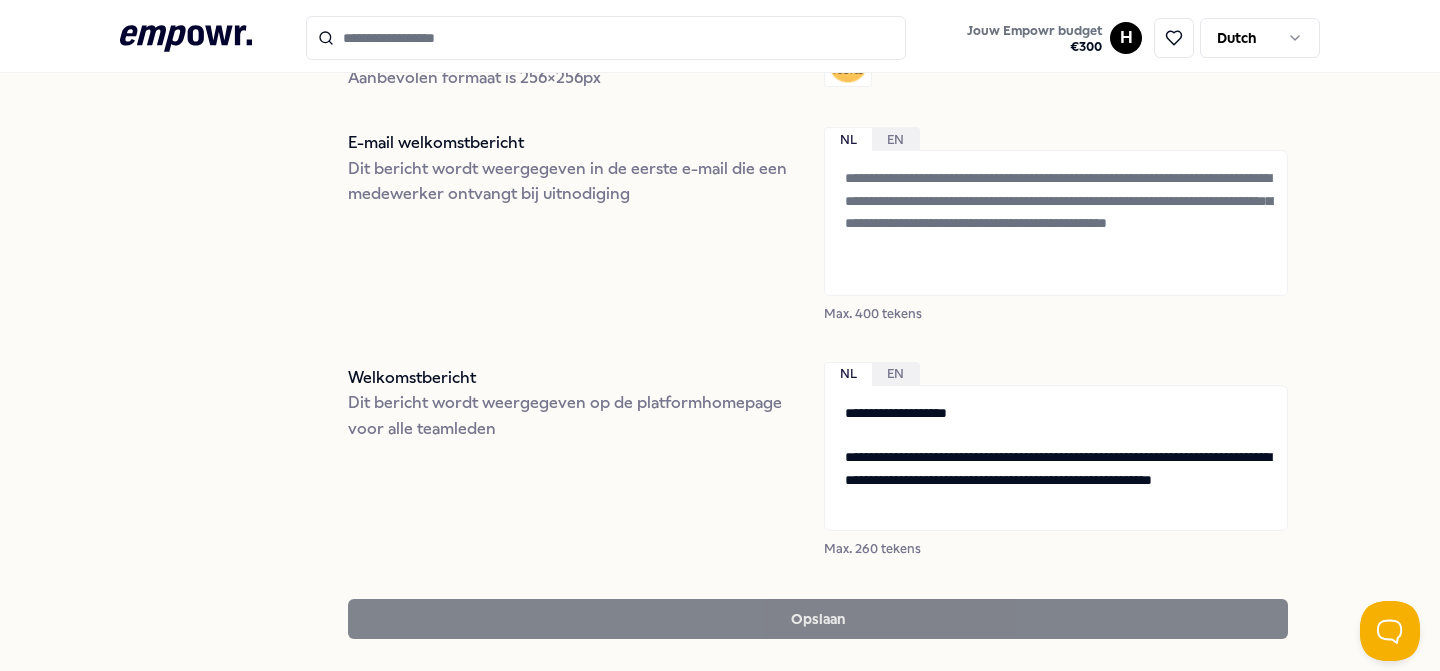 scroll, scrollTop: 0, scrollLeft: 0, axis: both 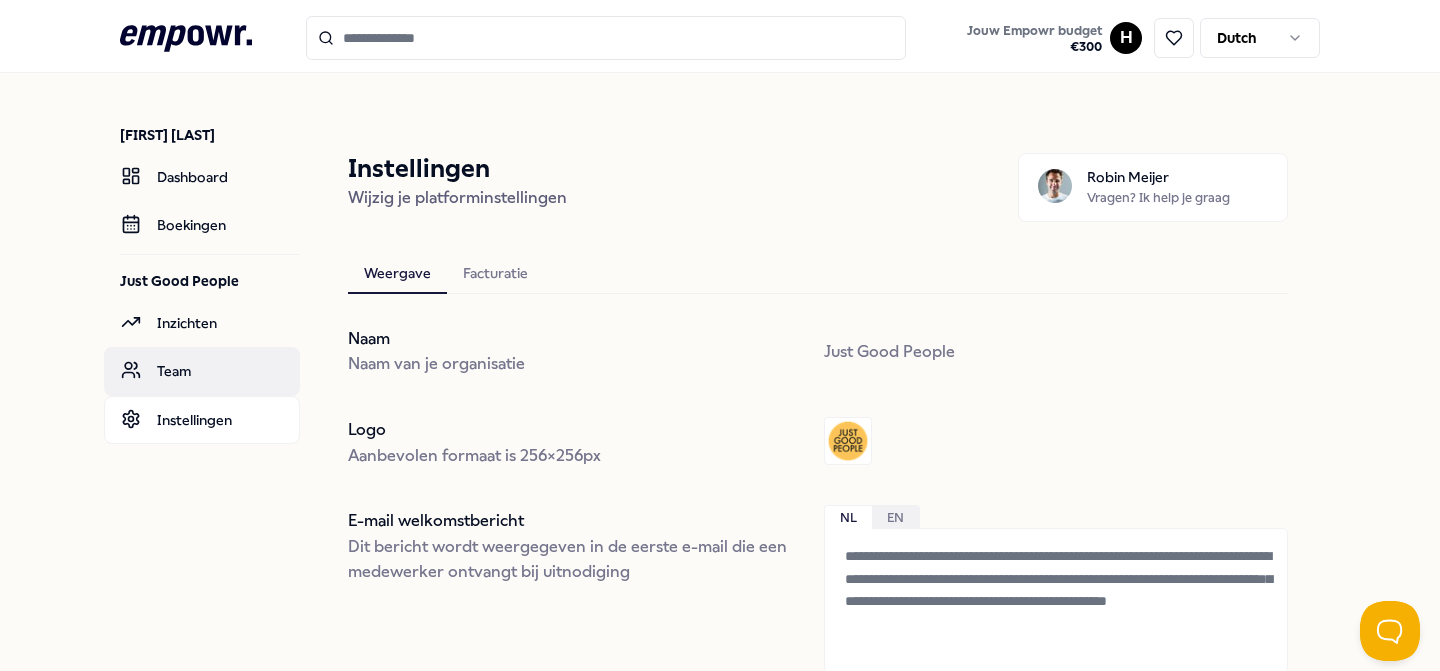 click on "Team" at bounding box center (202, 371) 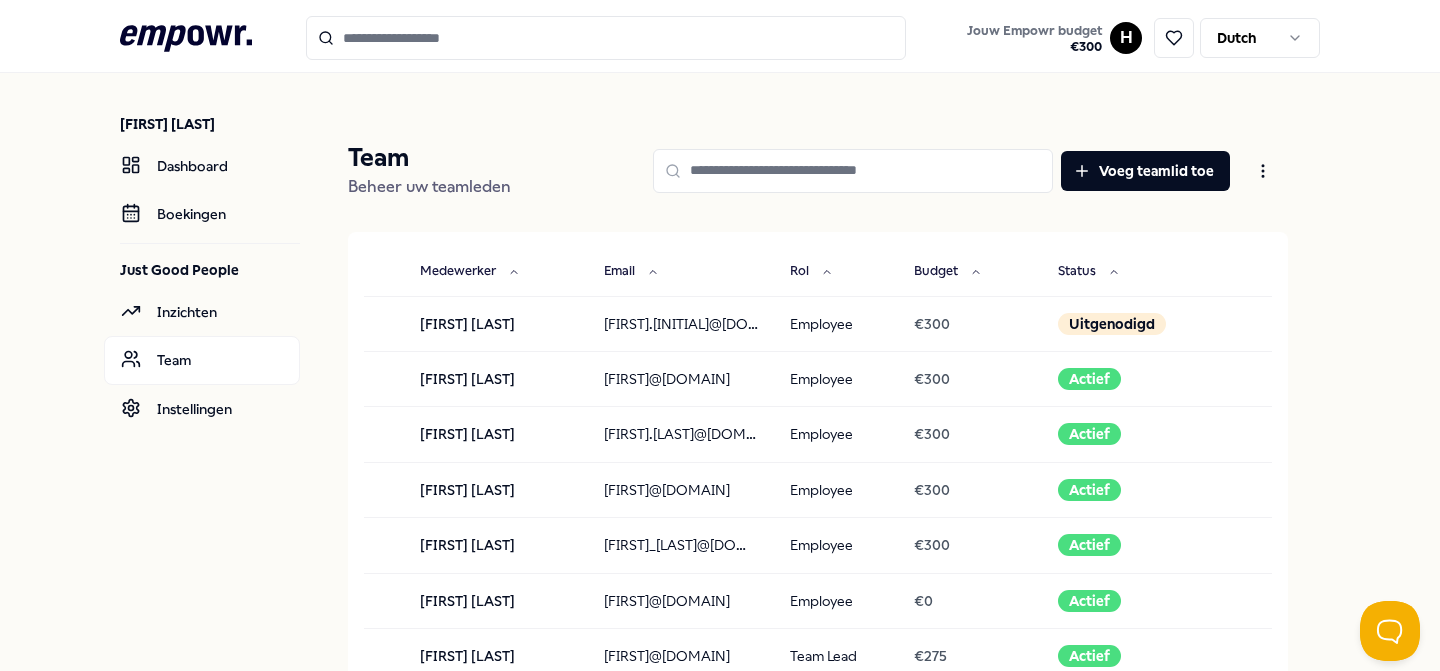 scroll, scrollTop: 16, scrollLeft: 0, axis: vertical 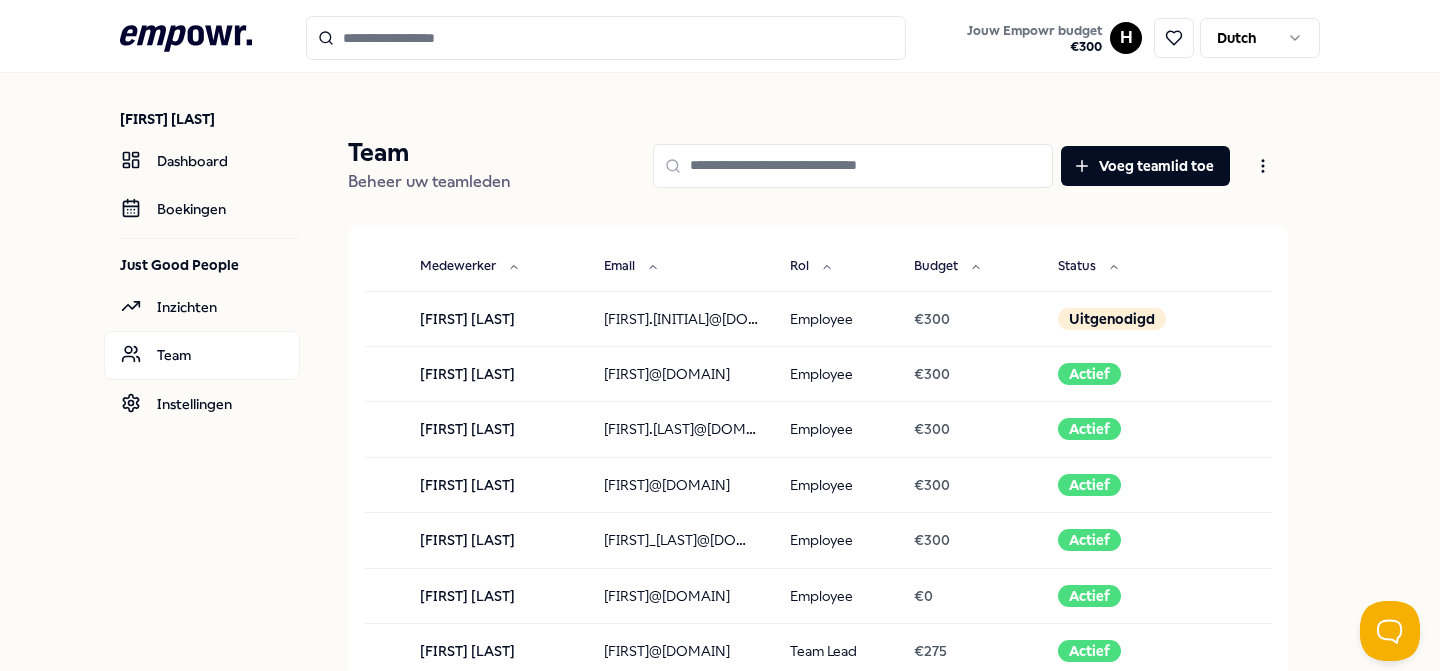 click at bounding box center [853, 166] 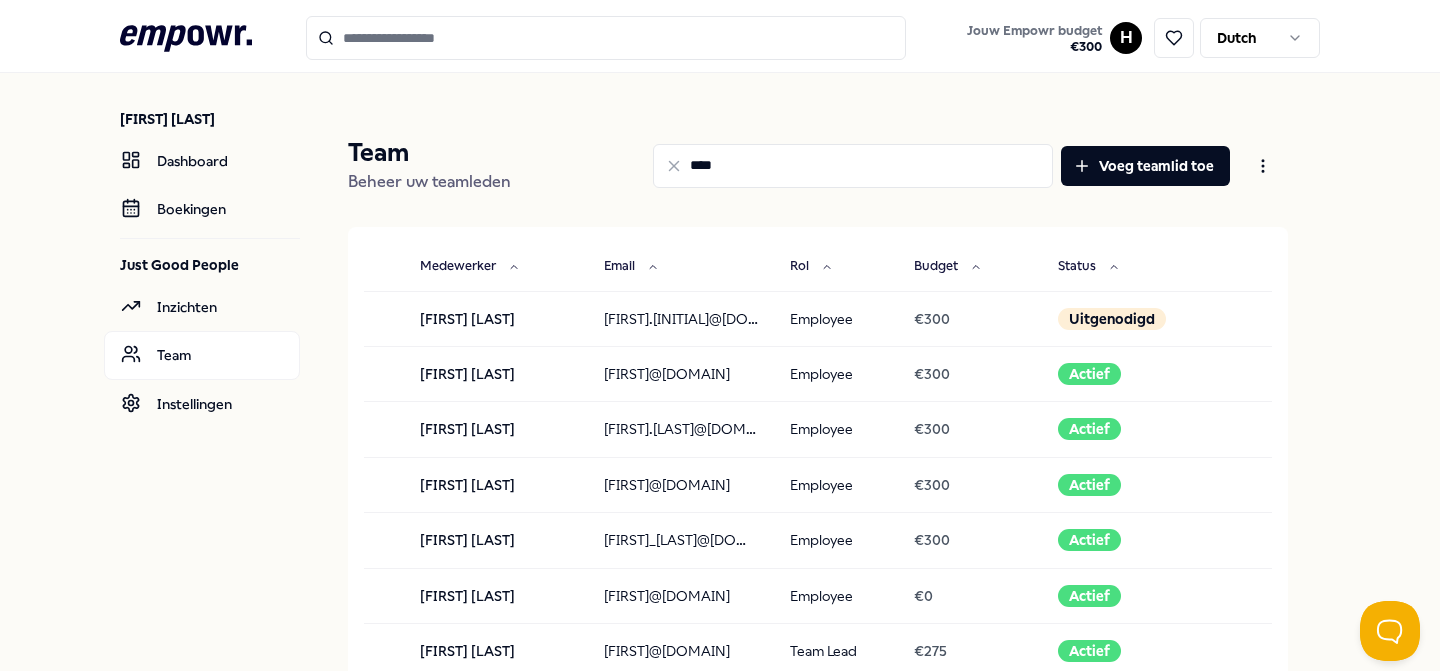scroll, scrollTop: 0, scrollLeft: 0, axis: both 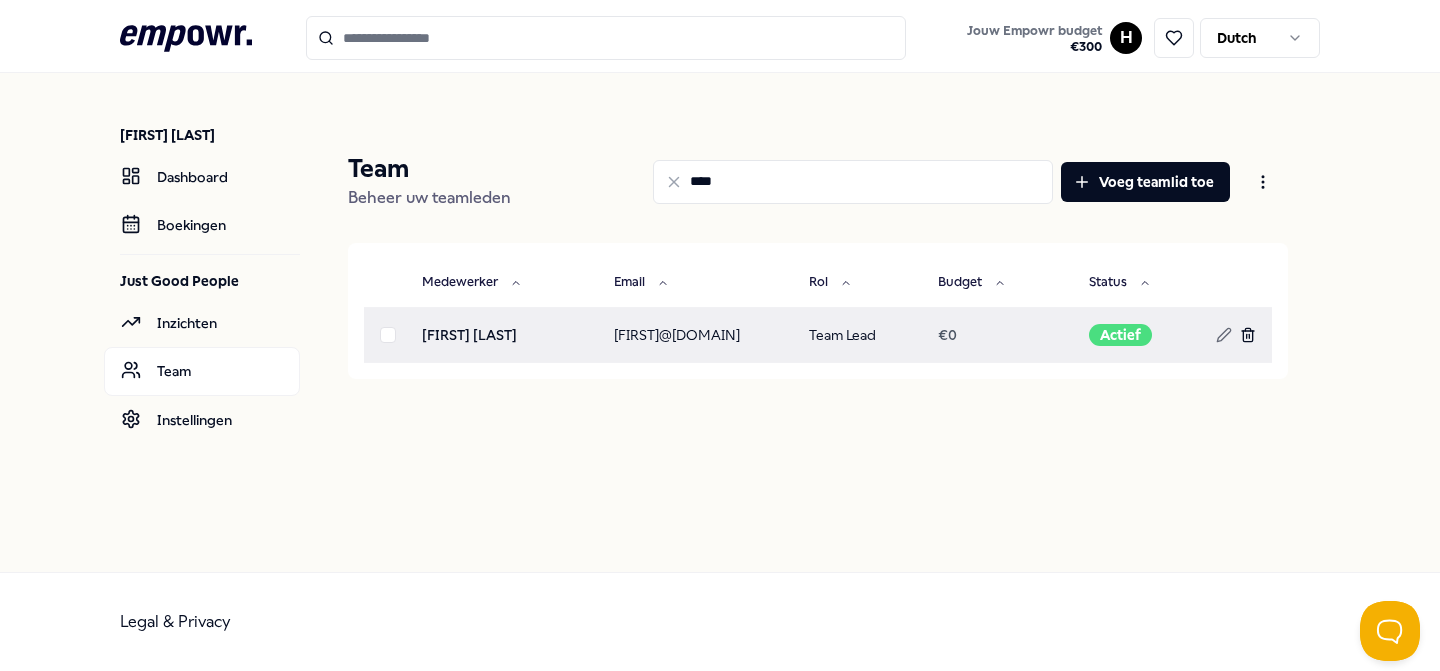 click 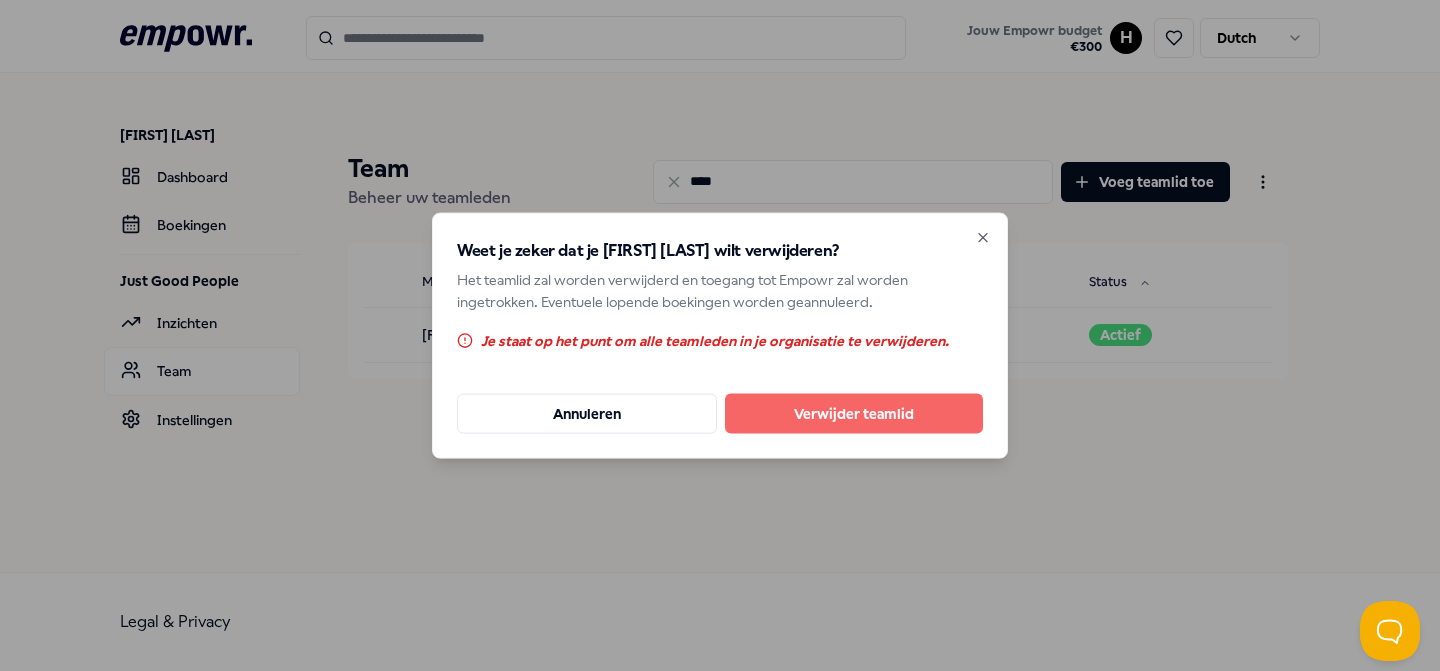 click on "Verwijder teamlid" at bounding box center [854, 414] 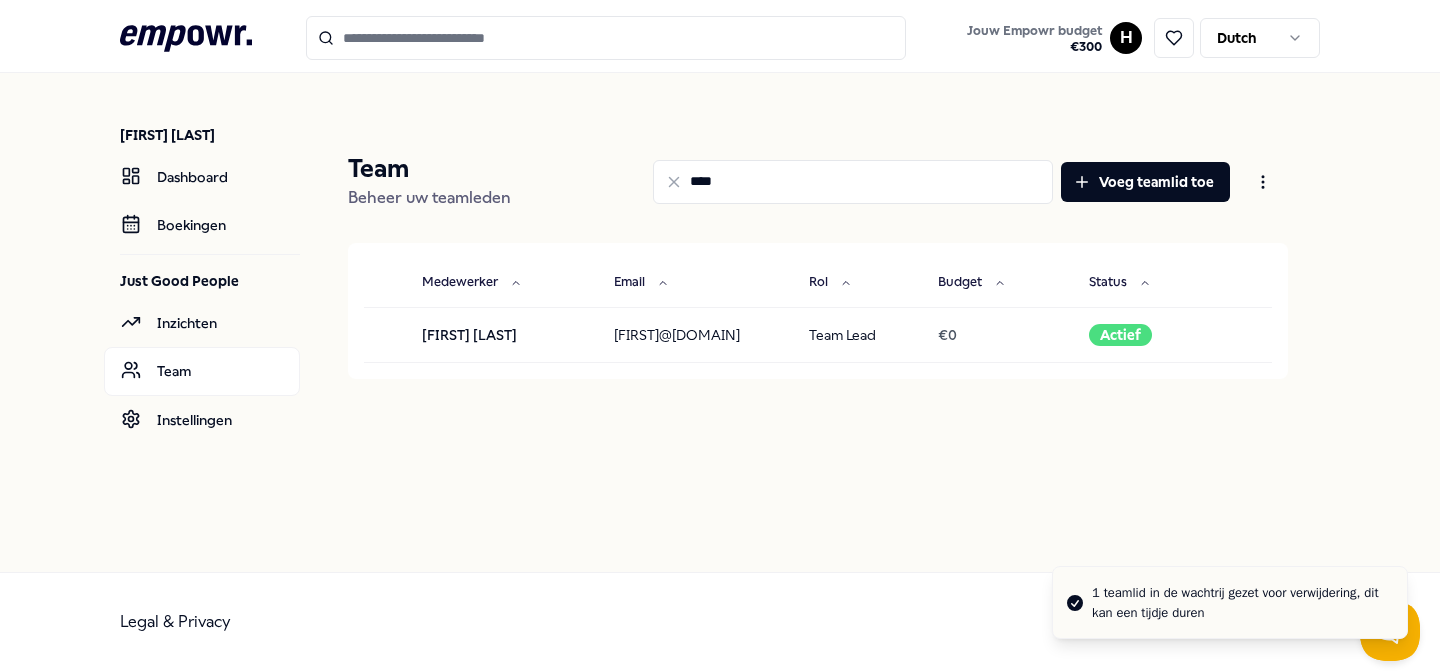 click on "****" at bounding box center (853, 182) 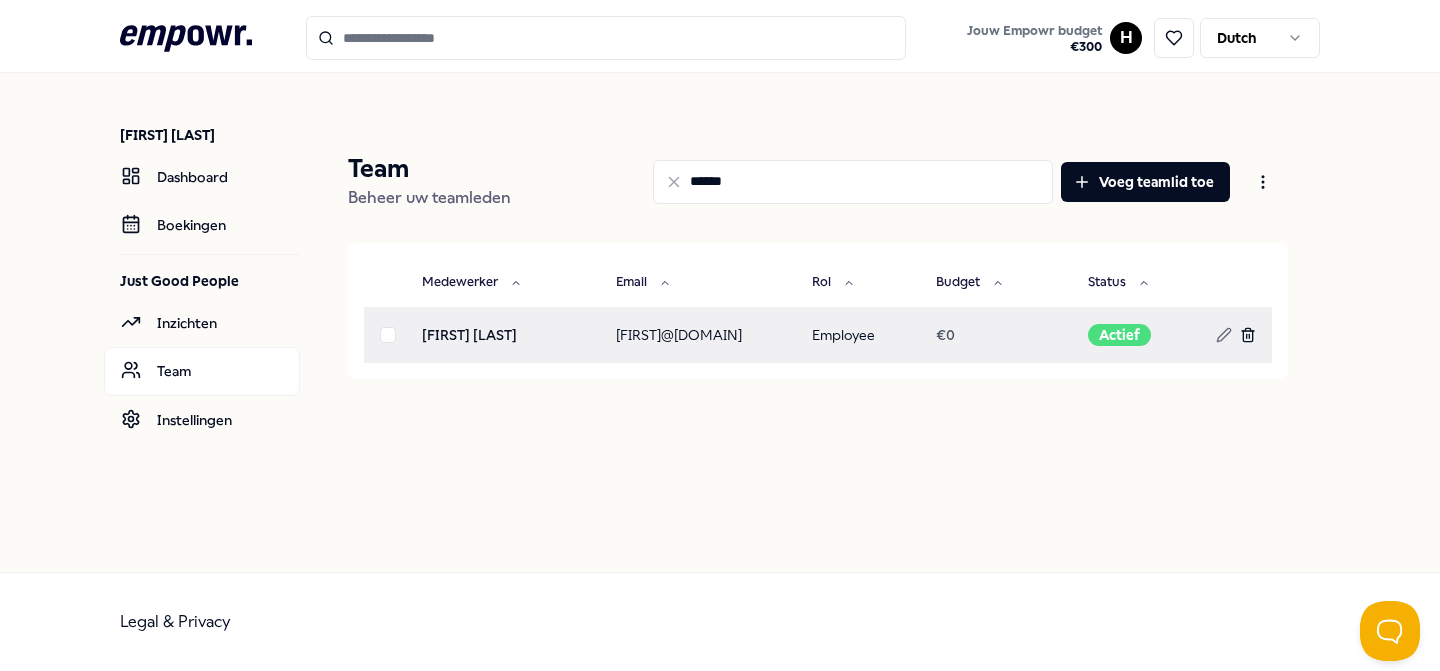 click 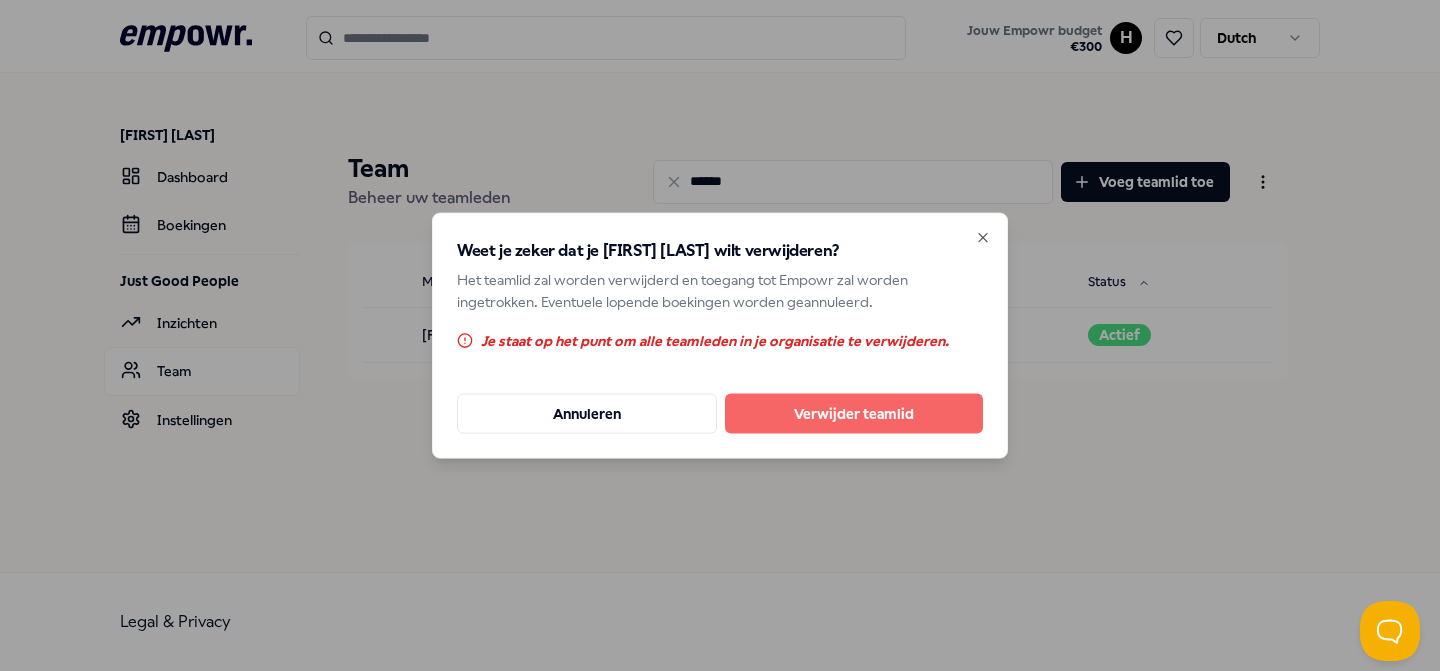 click on "Verwijder teamlid" at bounding box center [854, 414] 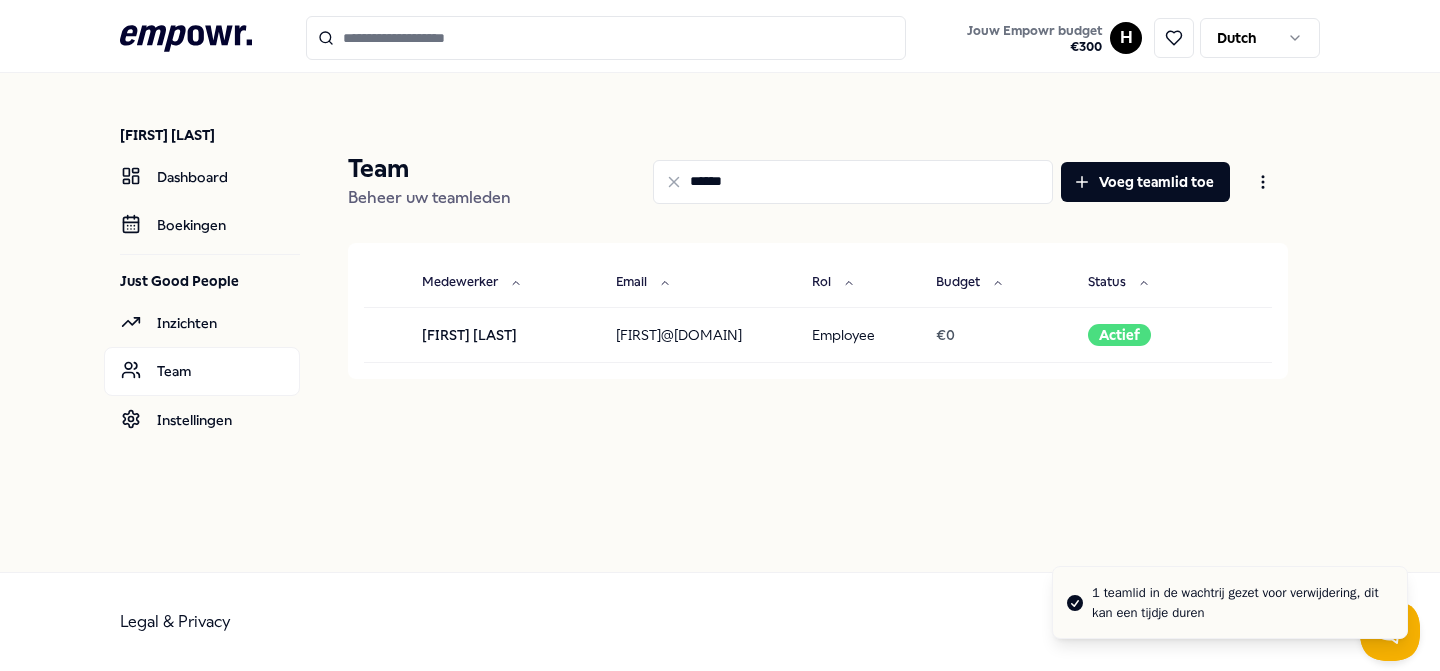 click on "******" at bounding box center (853, 182) 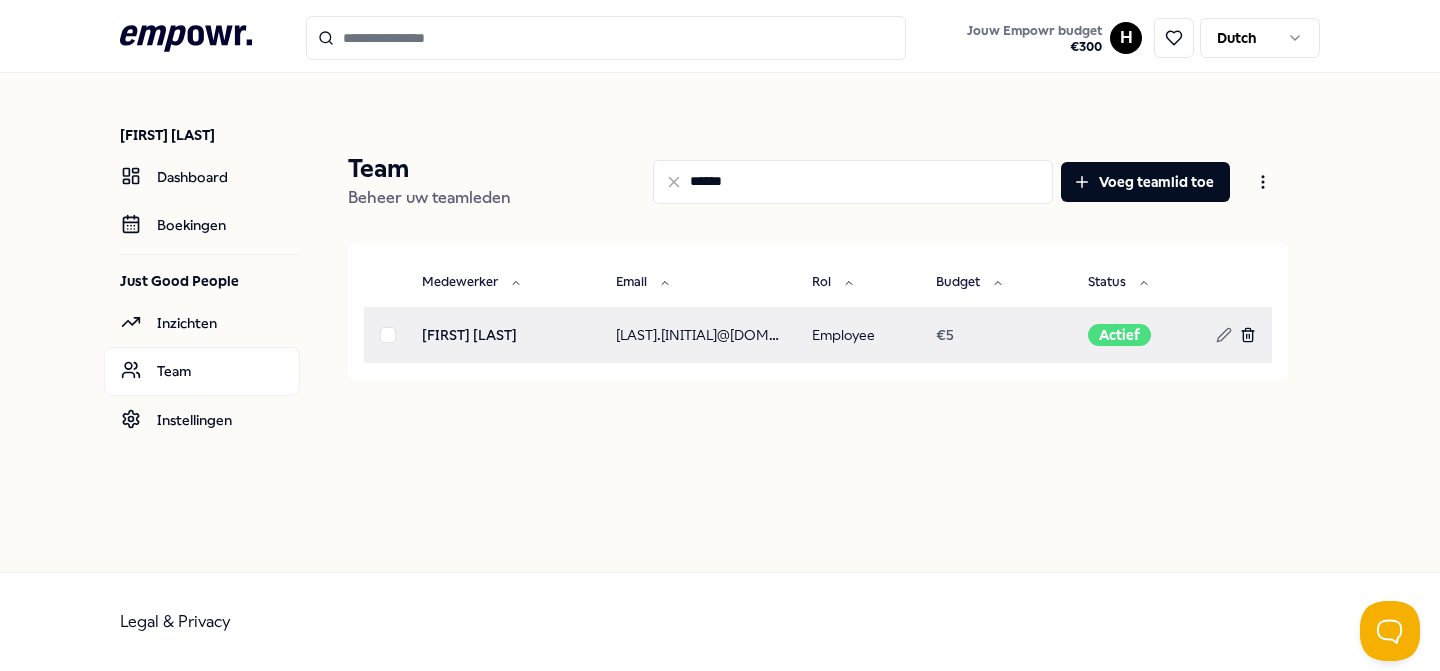 click 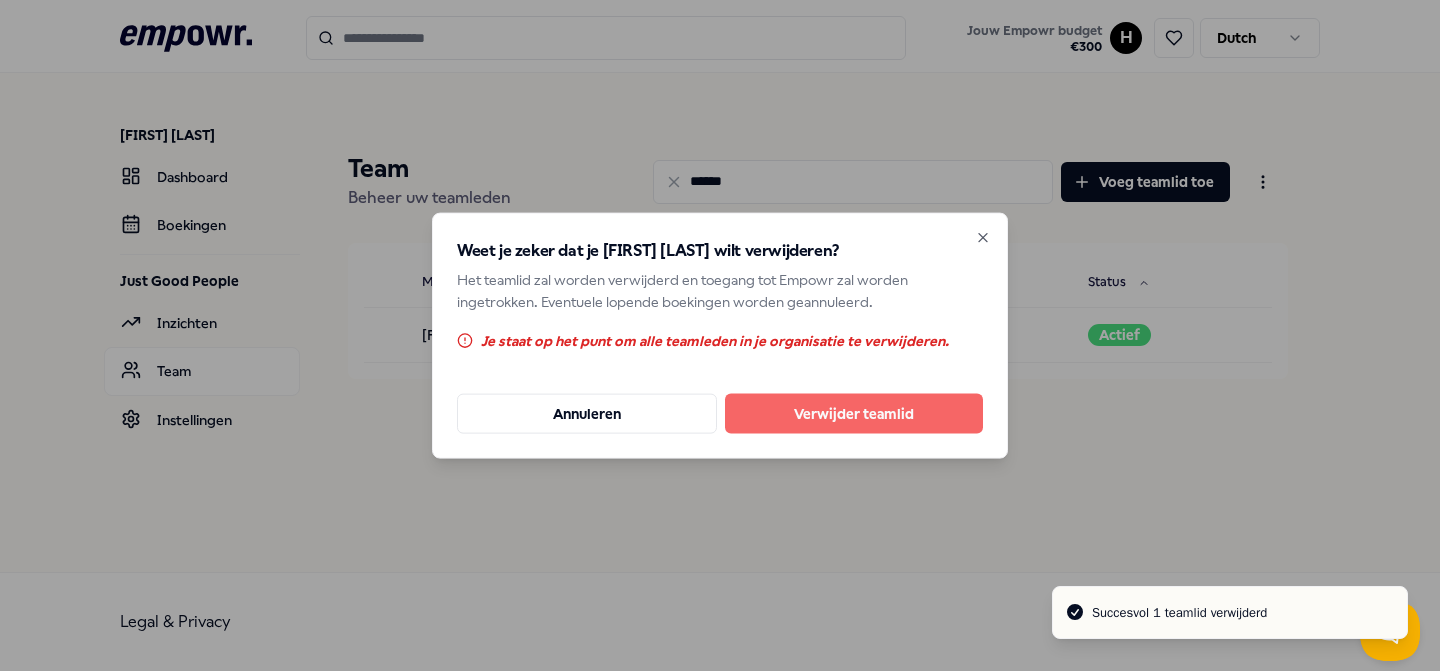 click on "Verwijder teamlid" at bounding box center (854, 414) 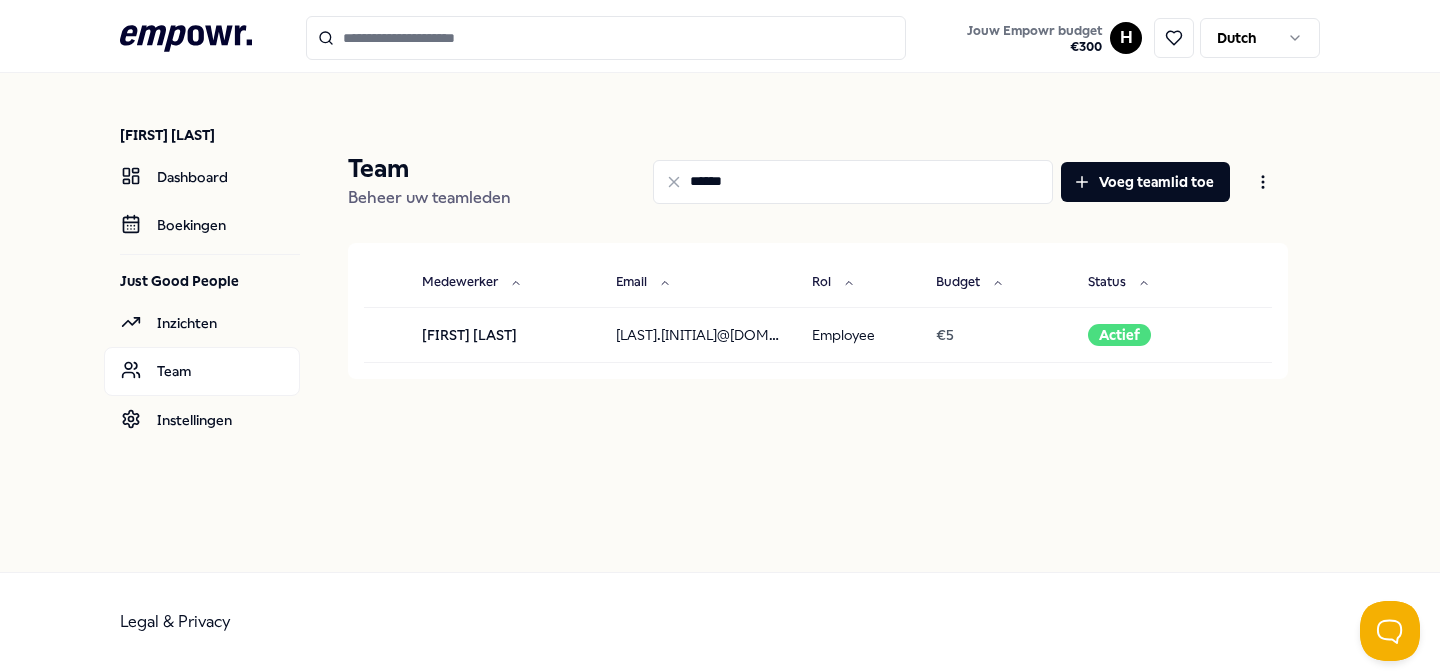 click on "******" at bounding box center (853, 182) 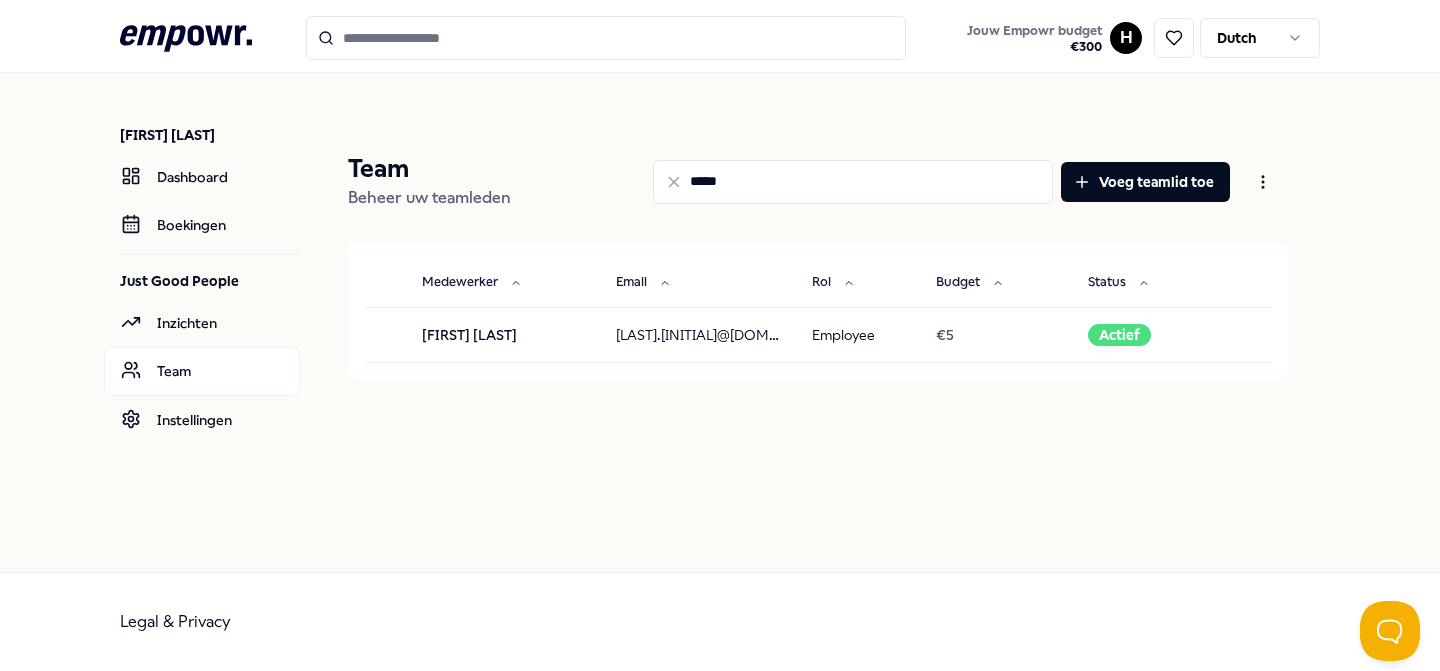 type on "*****" 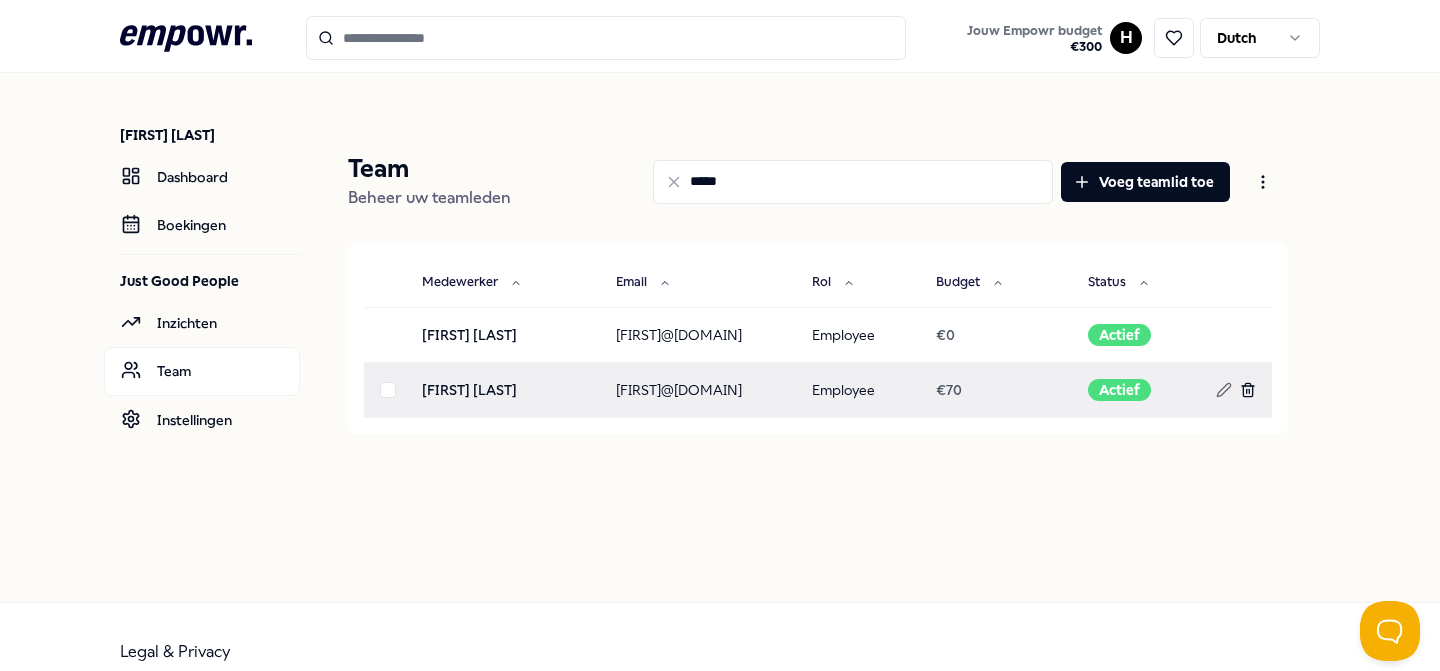 click 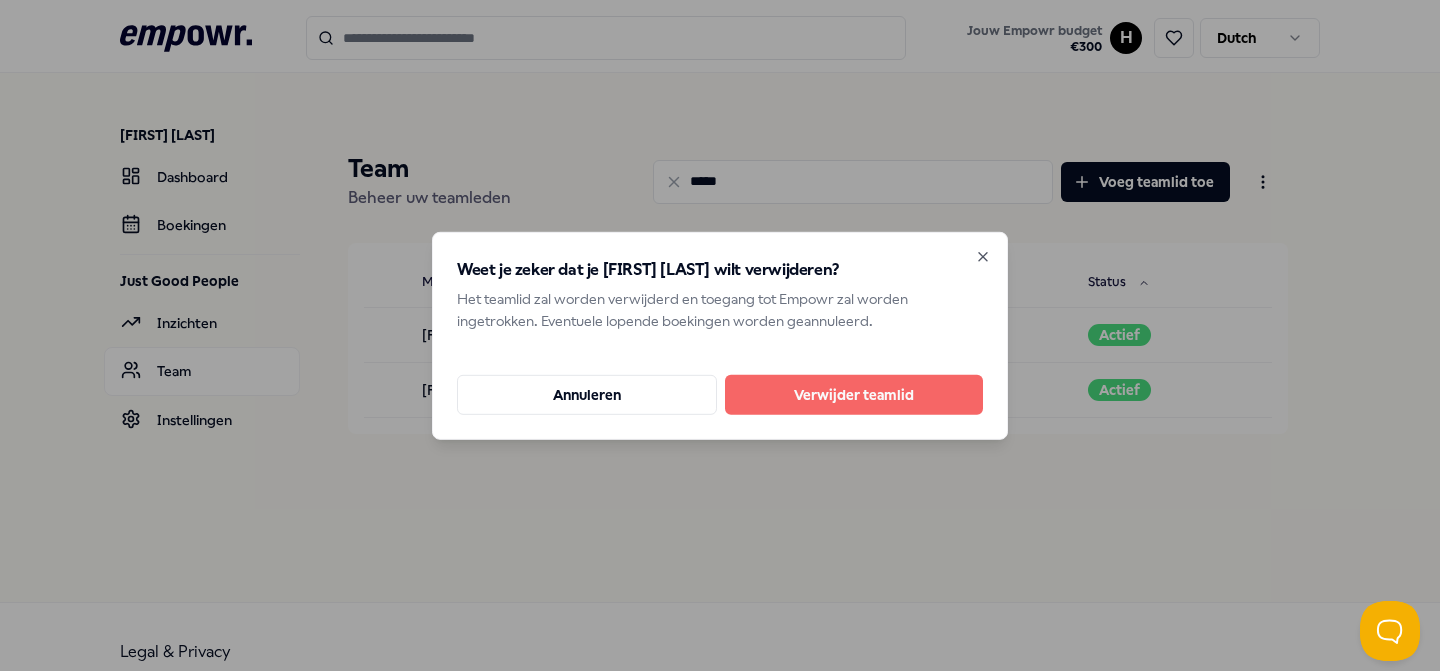click on "Verwijder teamlid" at bounding box center [854, 395] 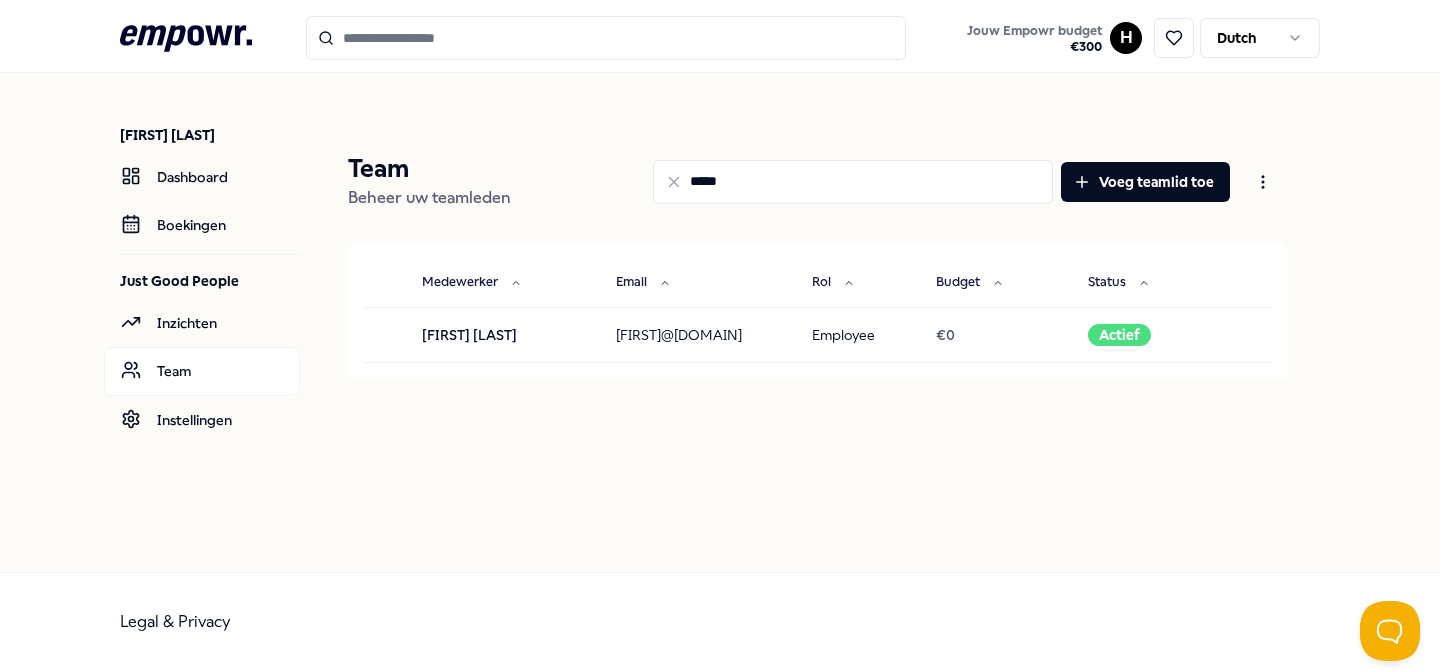 click 